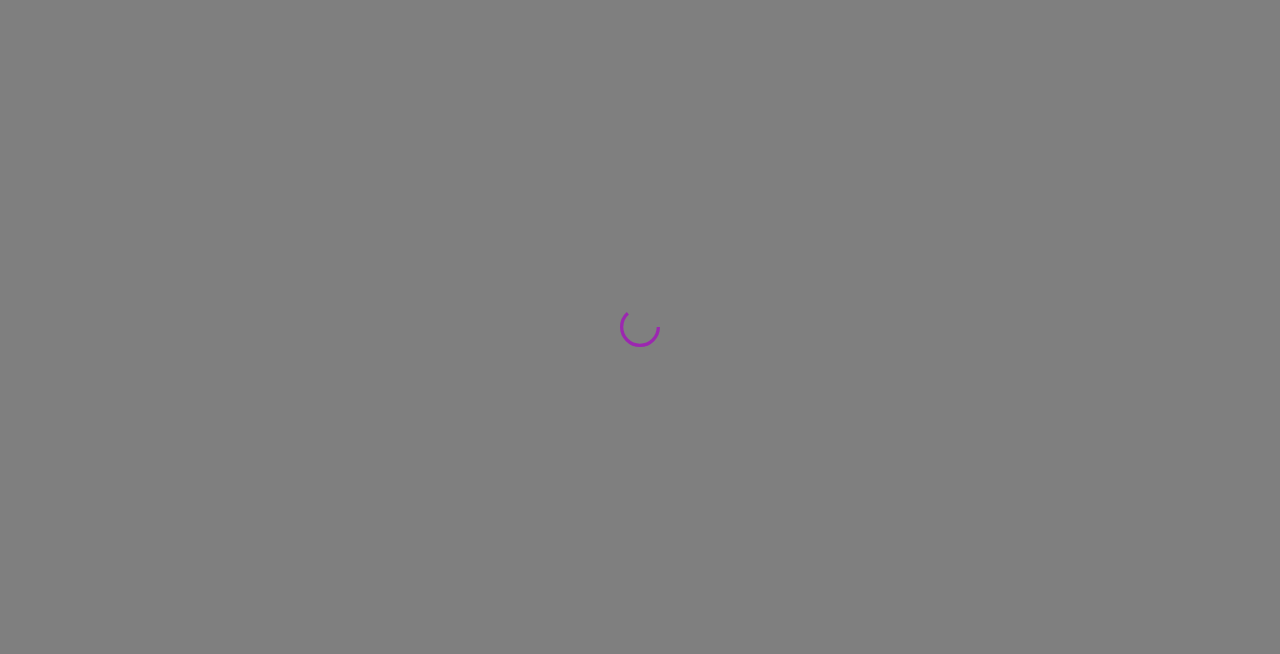 scroll, scrollTop: 0, scrollLeft: 0, axis: both 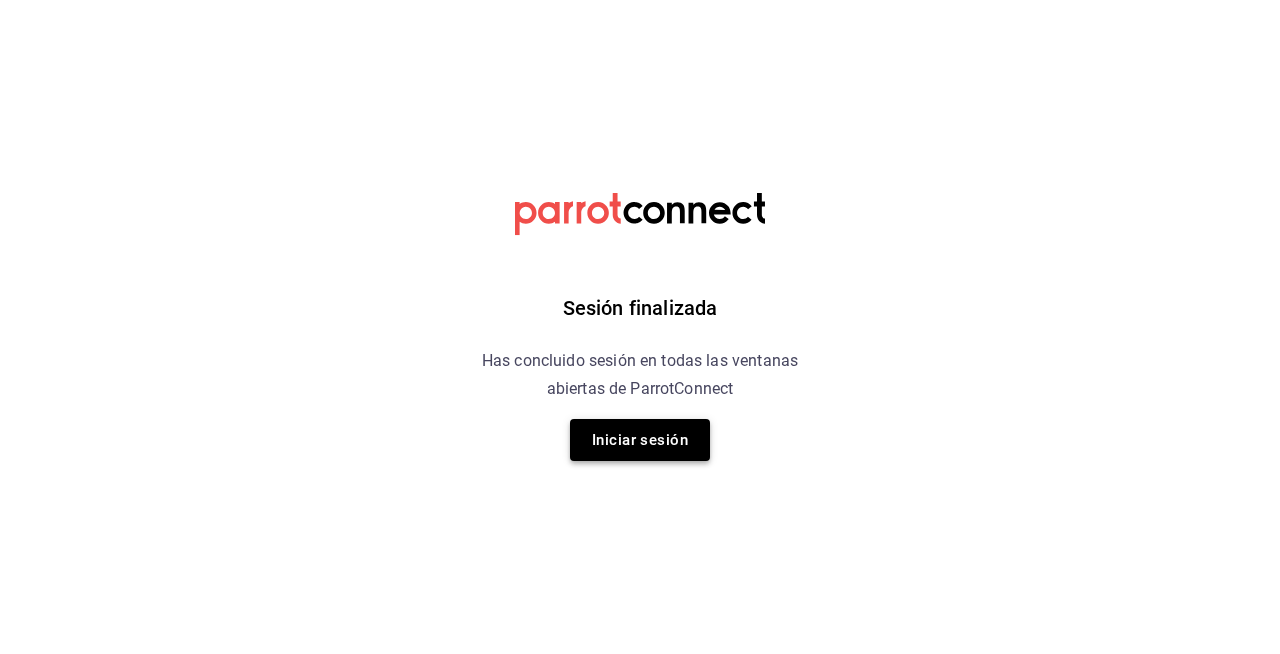 click on "Iniciar sesión" at bounding box center [640, 440] 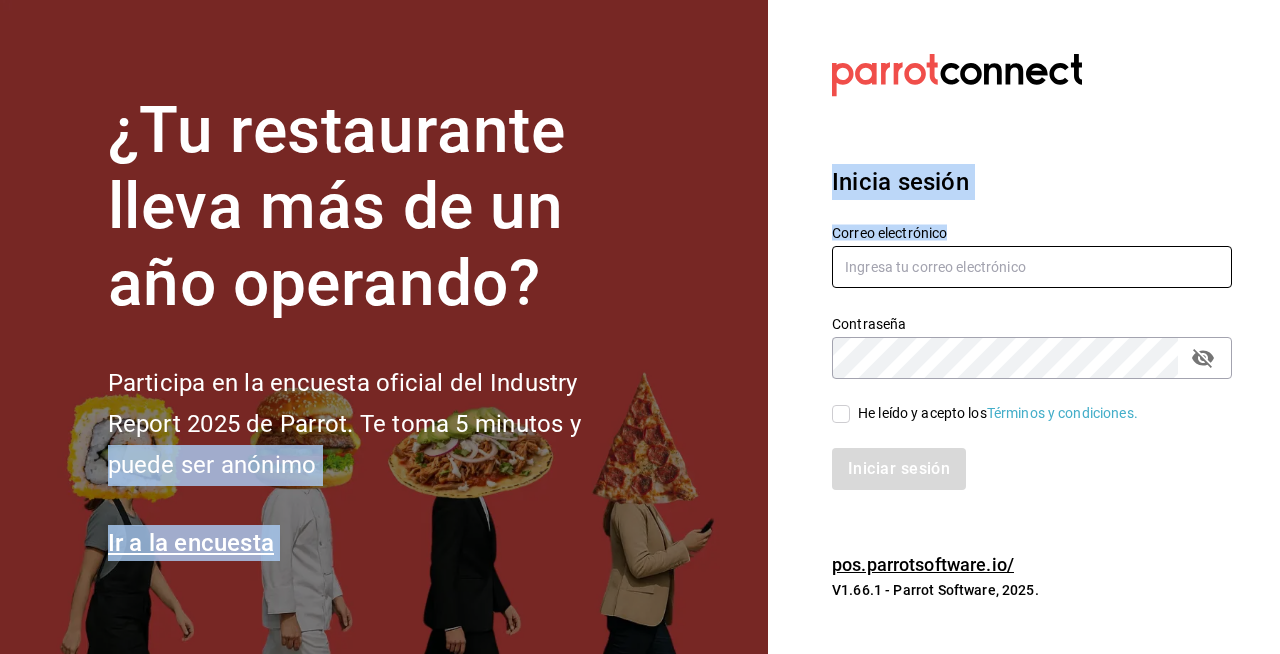 drag, startPoint x: 628, startPoint y: 442, endPoint x: 841, endPoint y: 273, distance: 271.90073 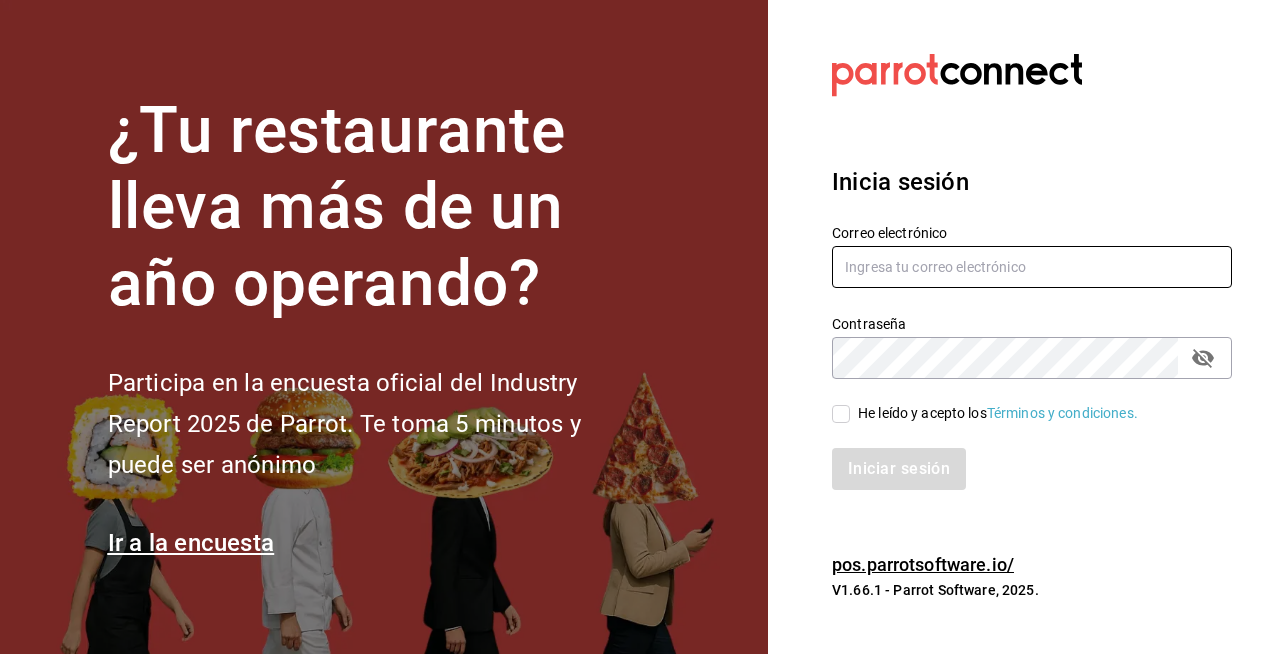 click at bounding box center [1032, 267] 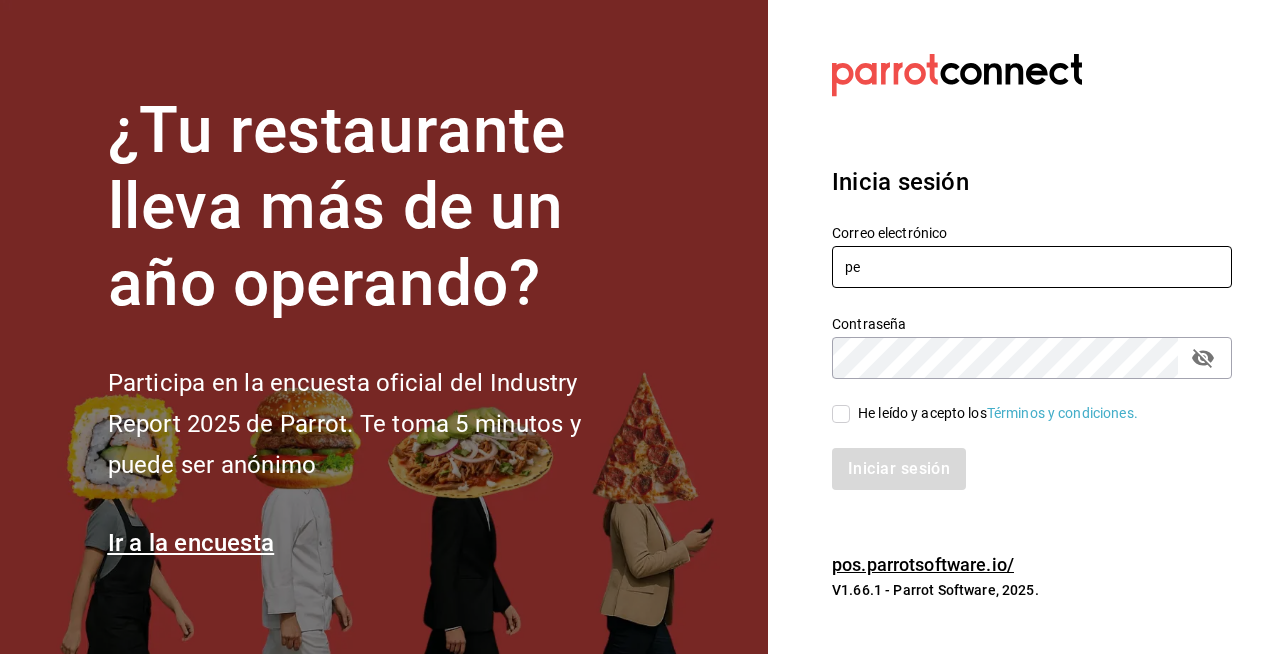 type on "p" 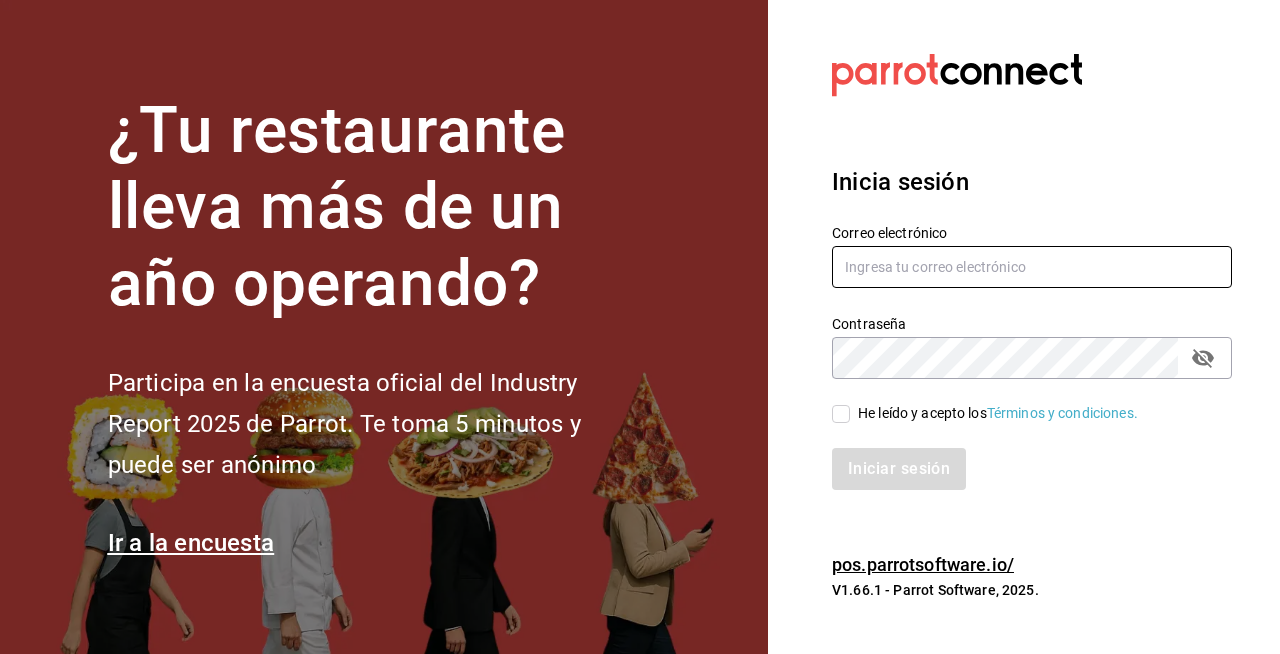 click at bounding box center (1032, 267) 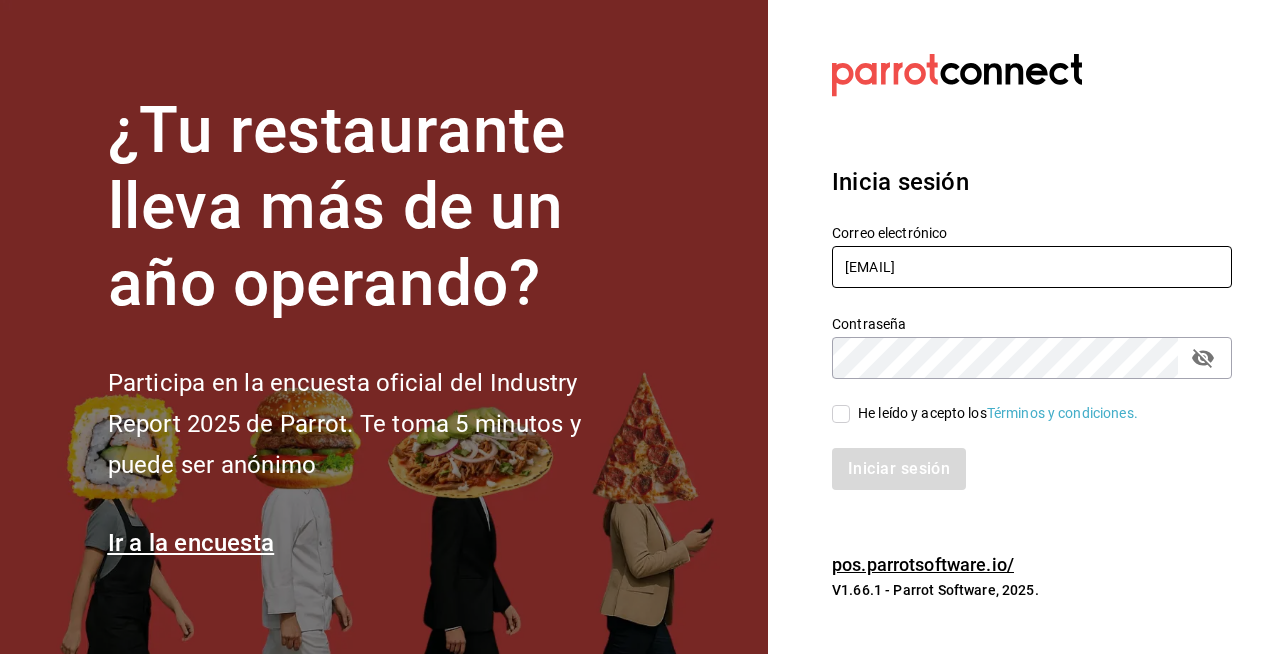type on "sistemas@leva.mx" 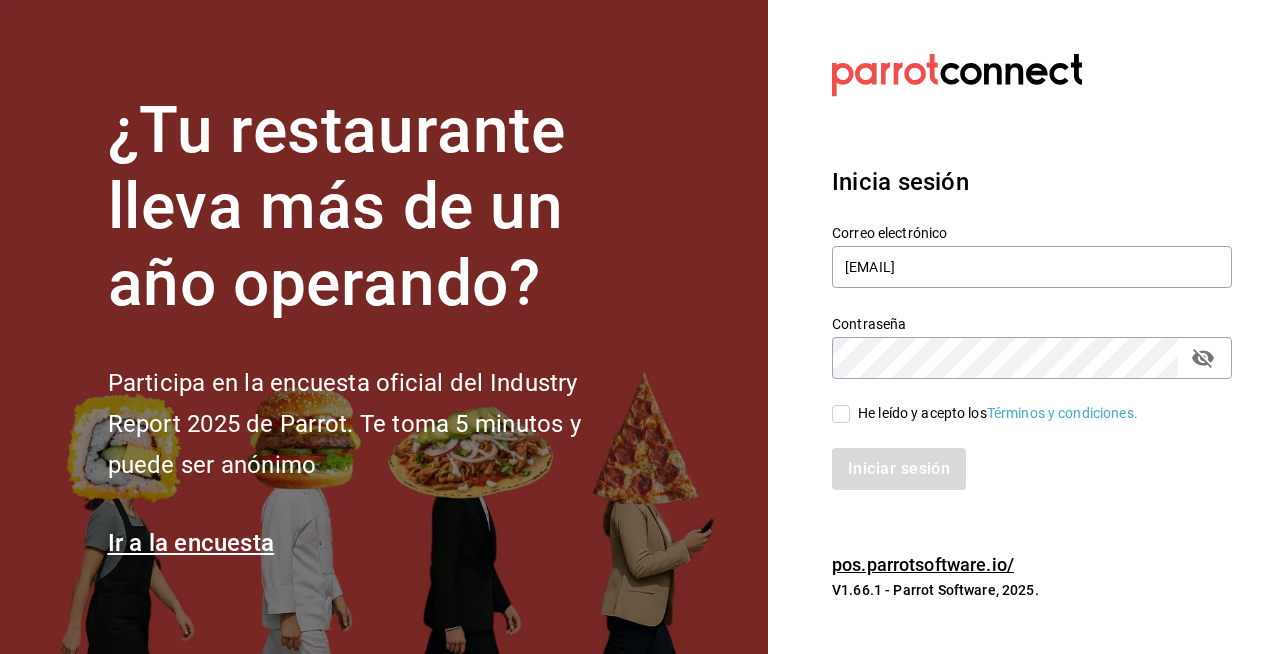 click on "He leído y acepto los  Términos y condiciones." at bounding box center [1020, 402] 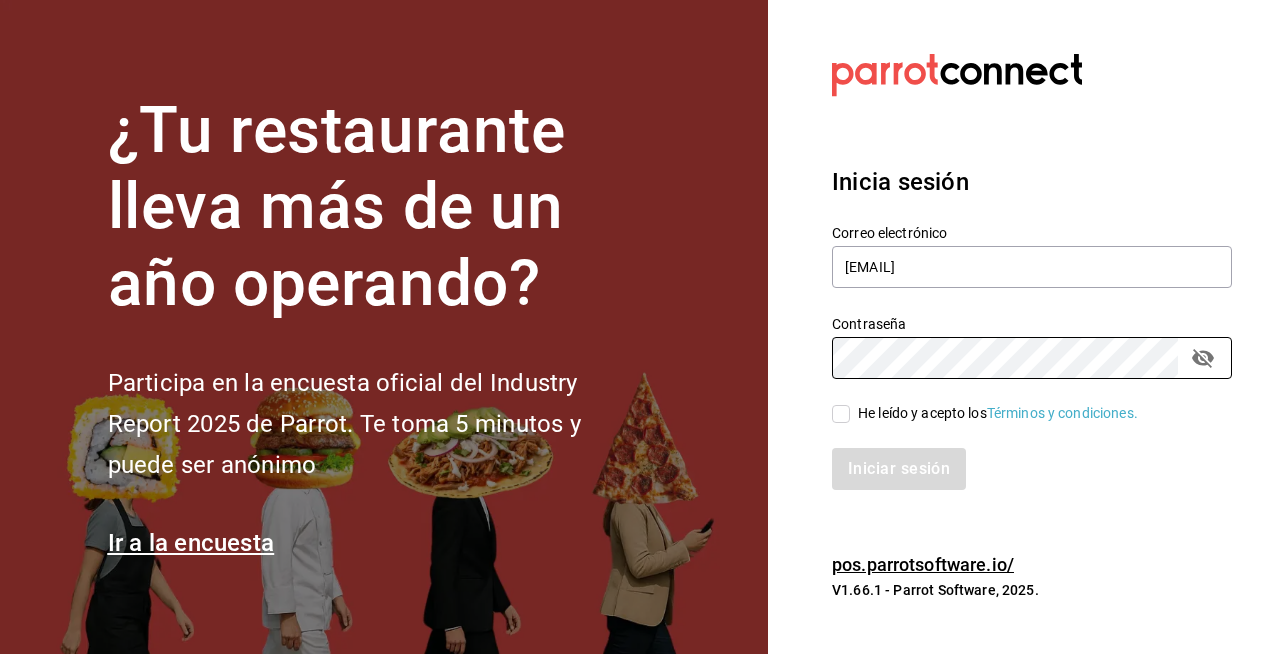 click on "He leído y acepto los  Términos y condiciones." at bounding box center (998, 413) 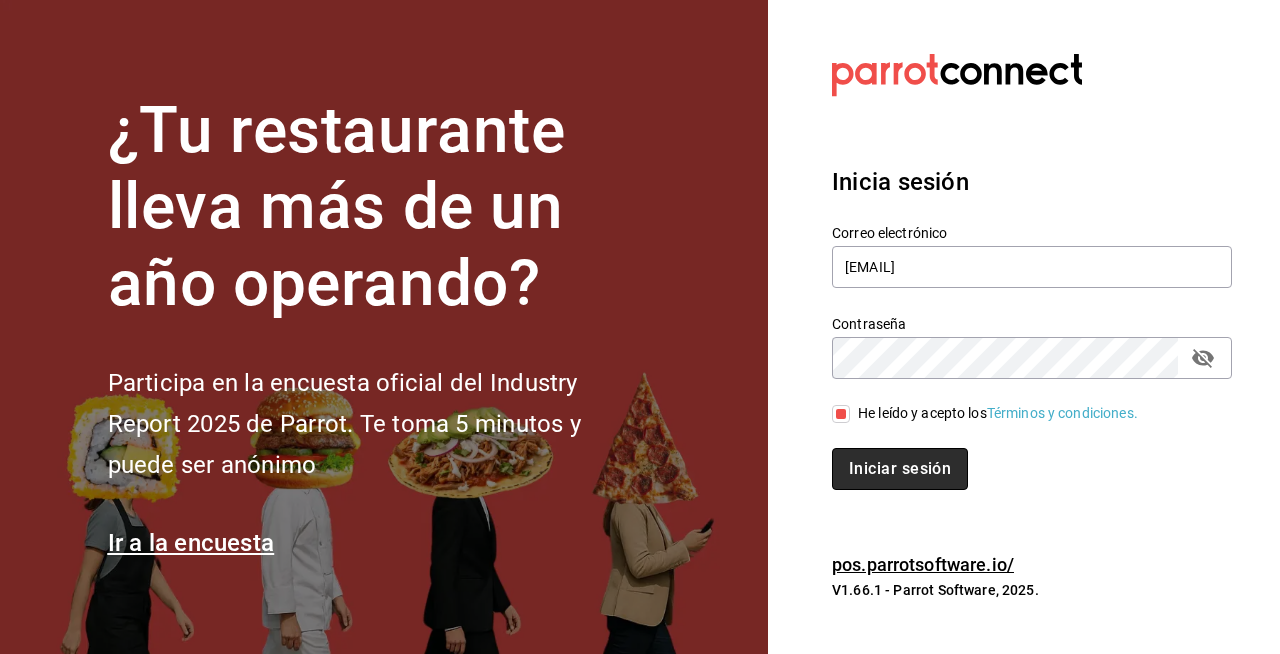 click on "Iniciar sesión" at bounding box center [900, 469] 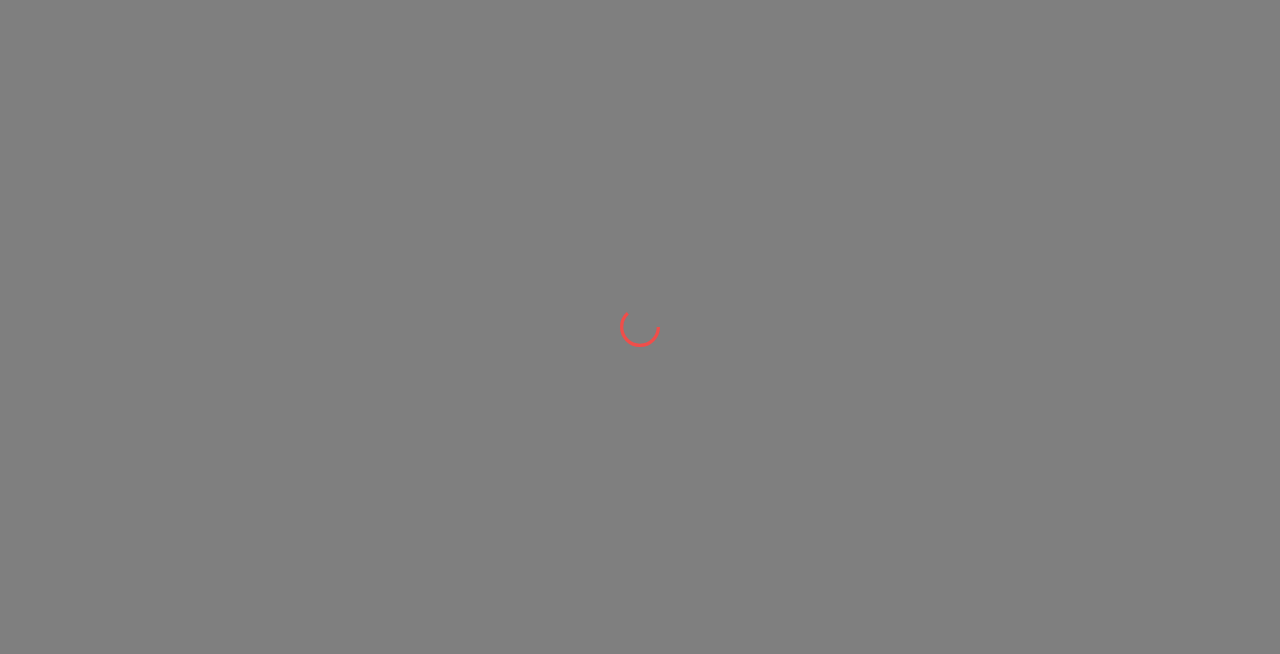 scroll, scrollTop: 0, scrollLeft: 0, axis: both 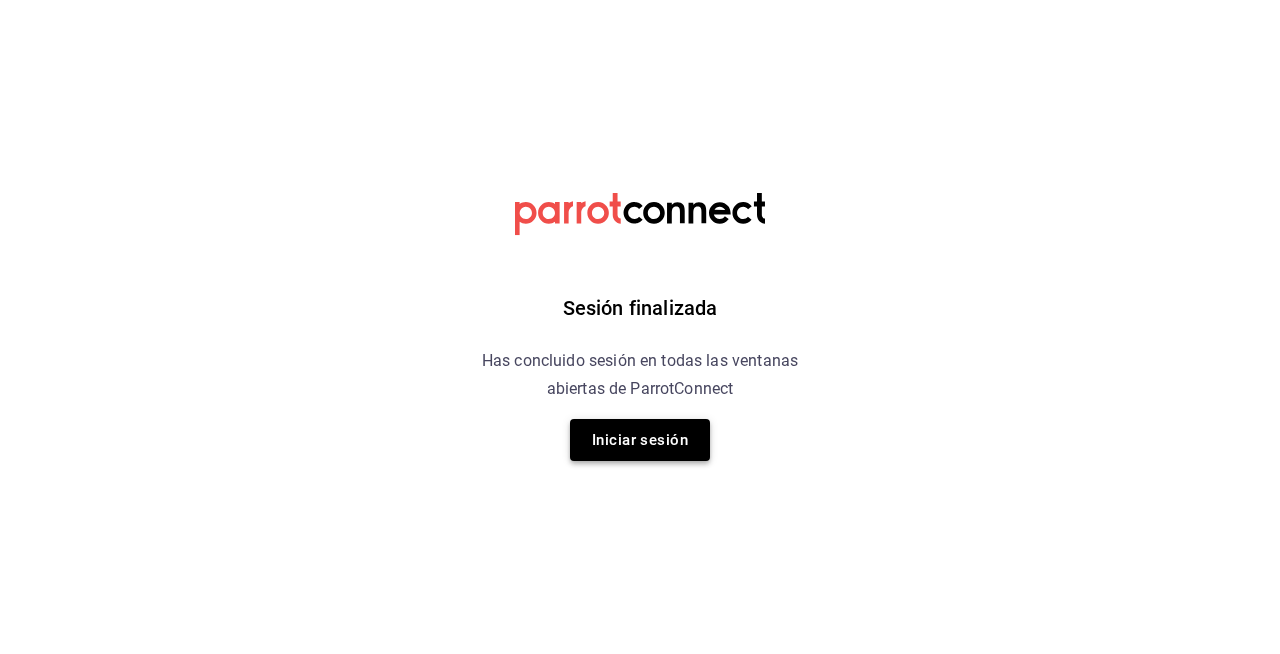 click on "Iniciar sesión" at bounding box center [640, 440] 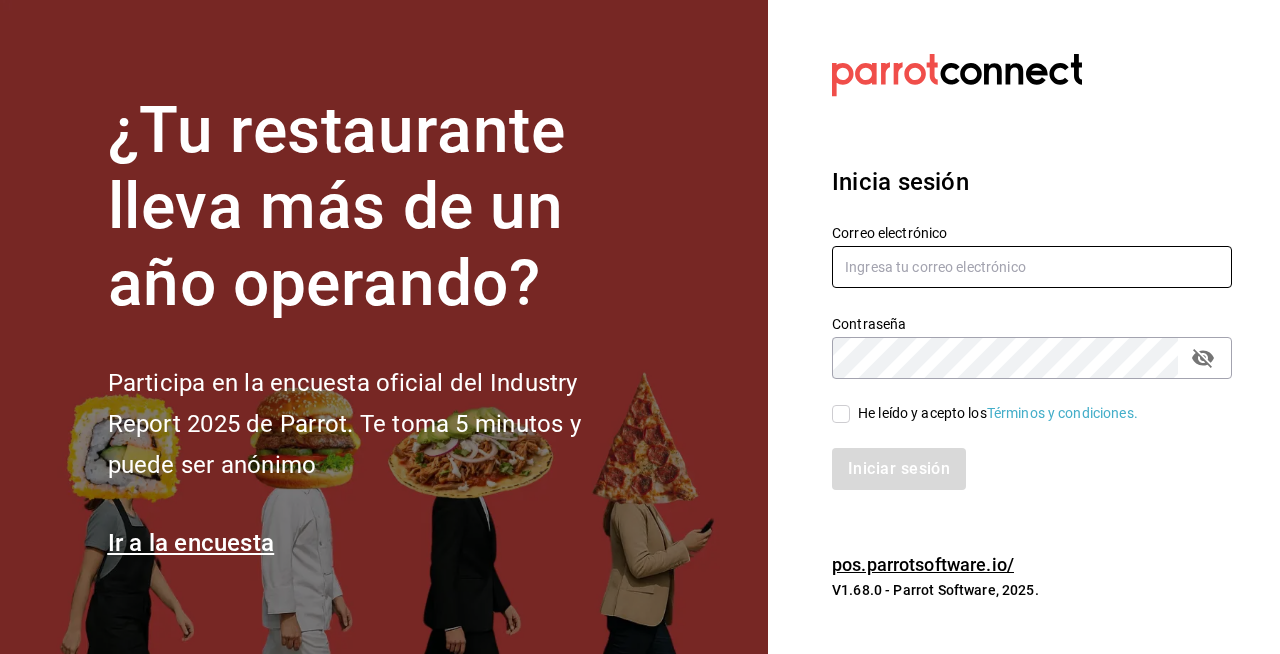 click at bounding box center [1032, 267] 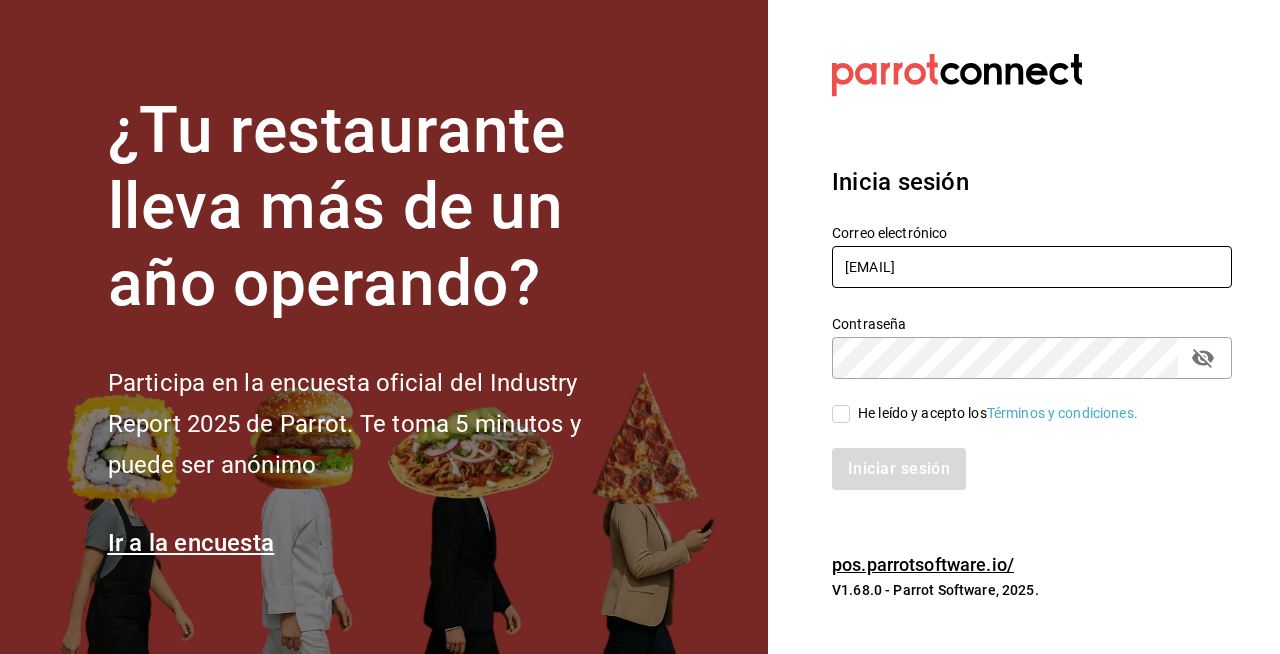 type on "[EMAIL]" 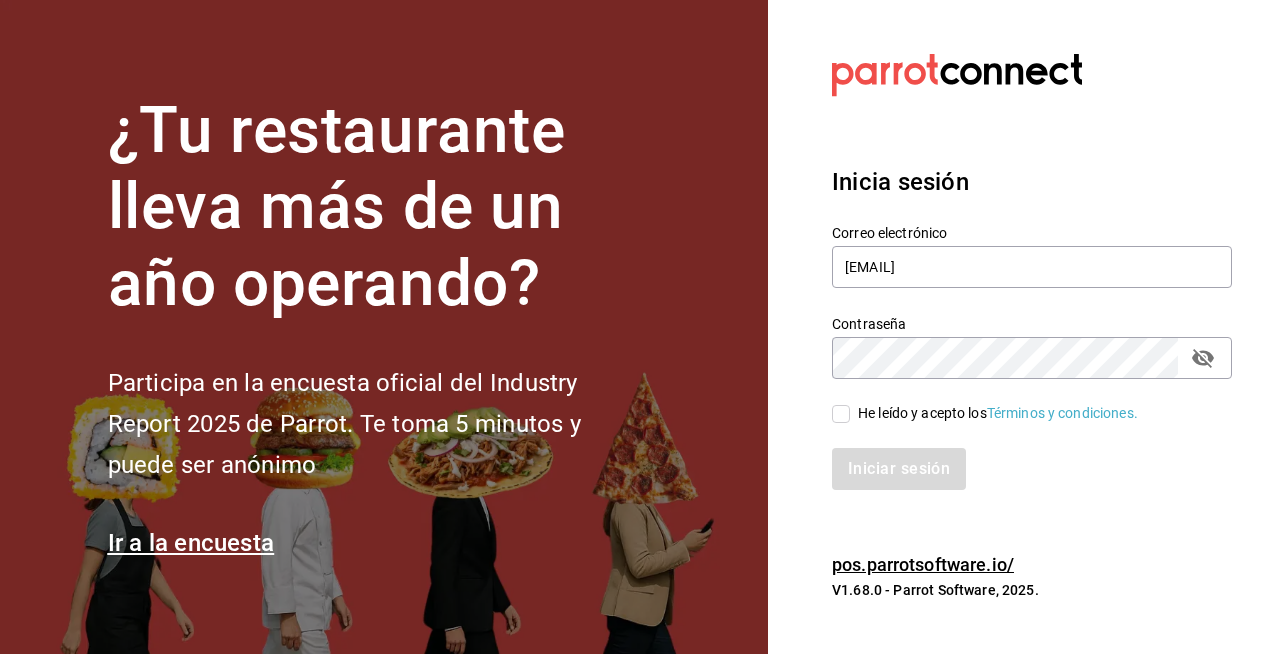 click on "He leído y acepto los  Términos y condiciones." at bounding box center [841, 414] 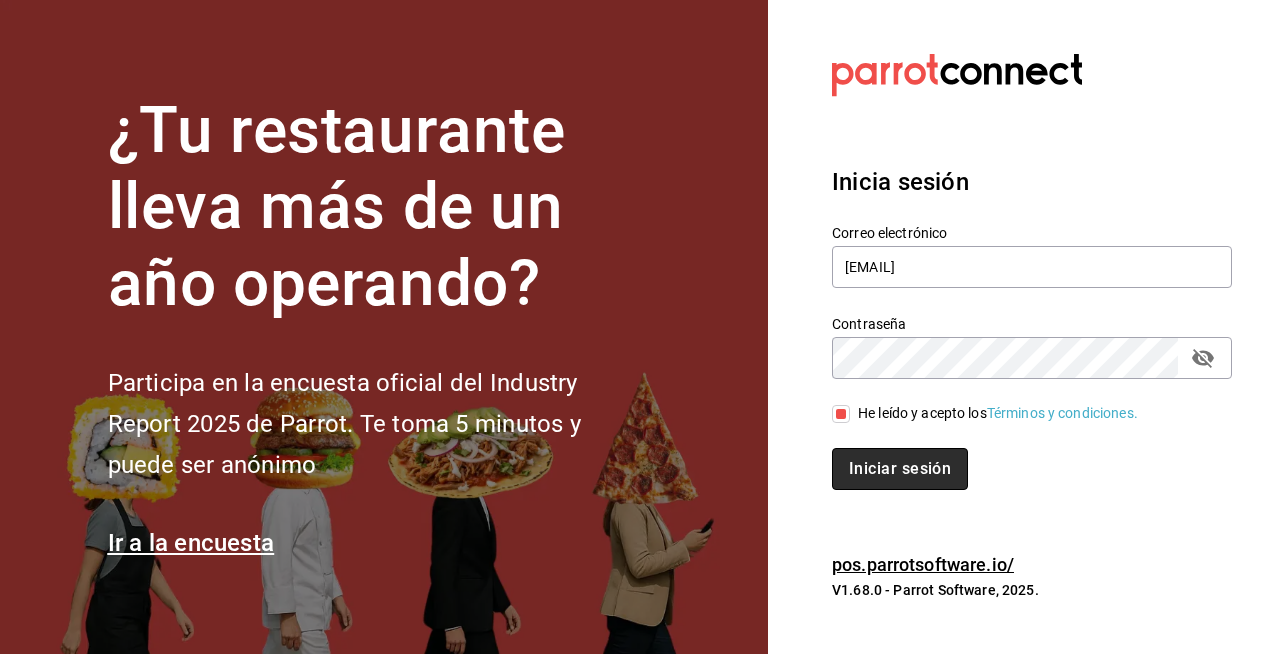 click on "Iniciar sesión" at bounding box center [900, 469] 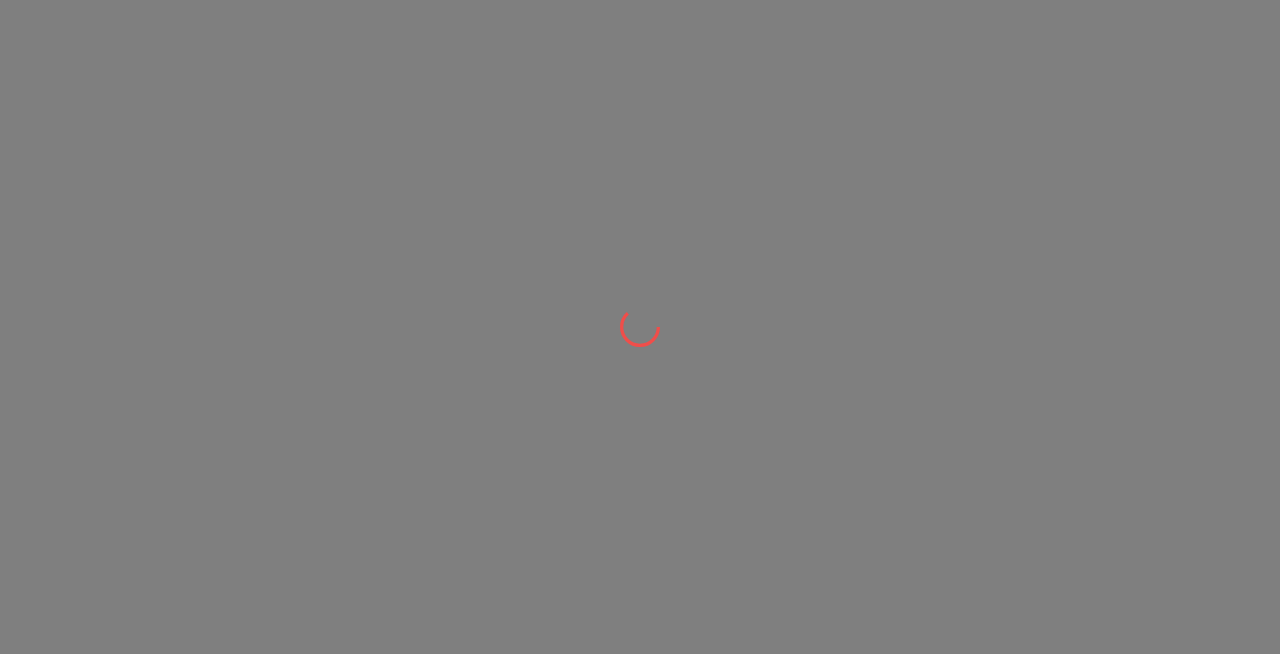 scroll, scrollTop: 0, scrollLeft: 0, axis: both 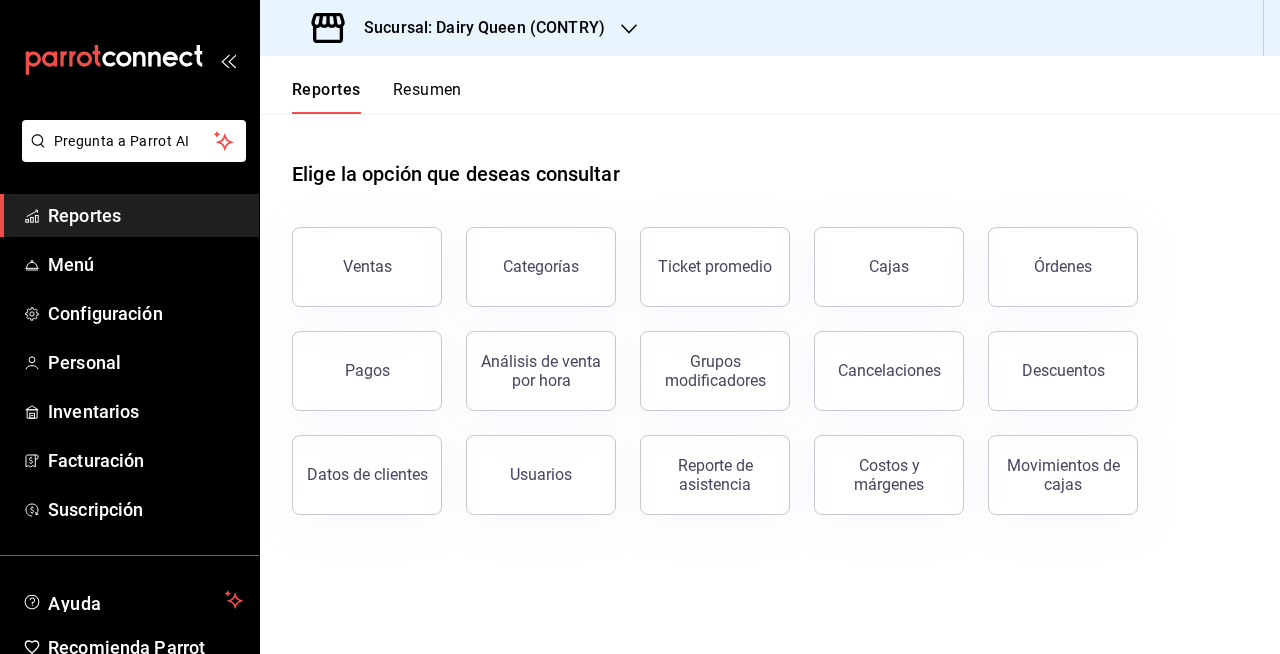 click on "Elige la opción que deseas consultar" at bounding box center (770, 158) 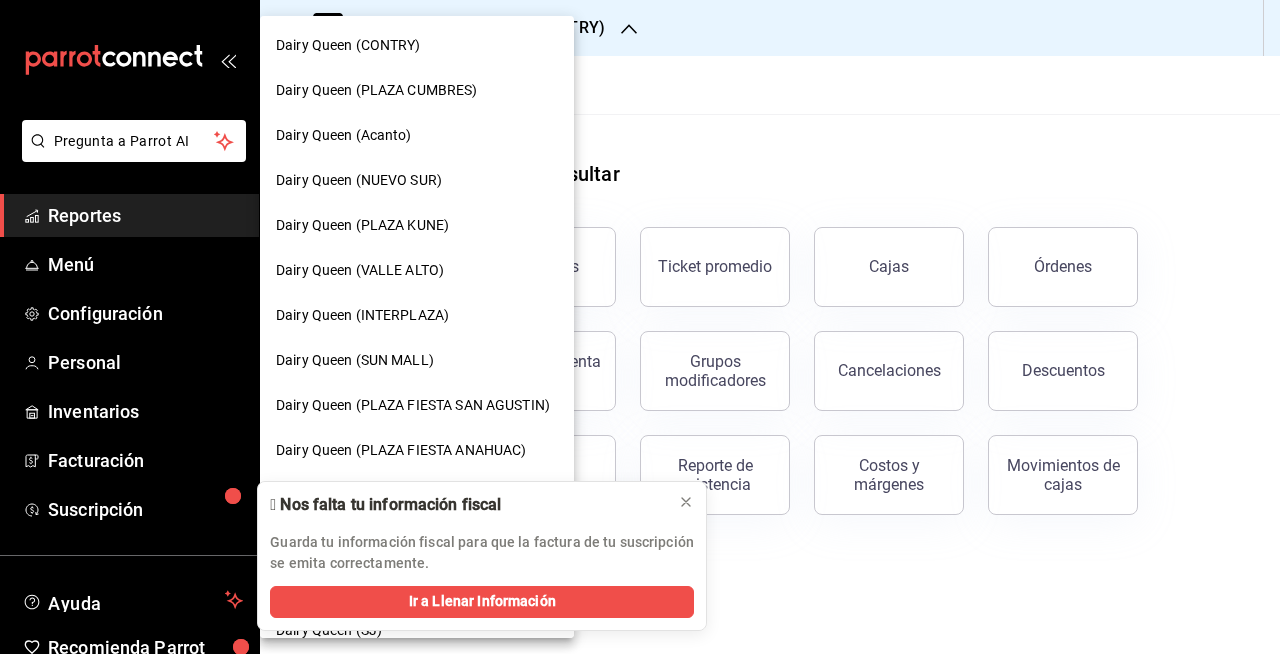 scroll, scrollTop: 0, scrollLeft: 0, axis: both 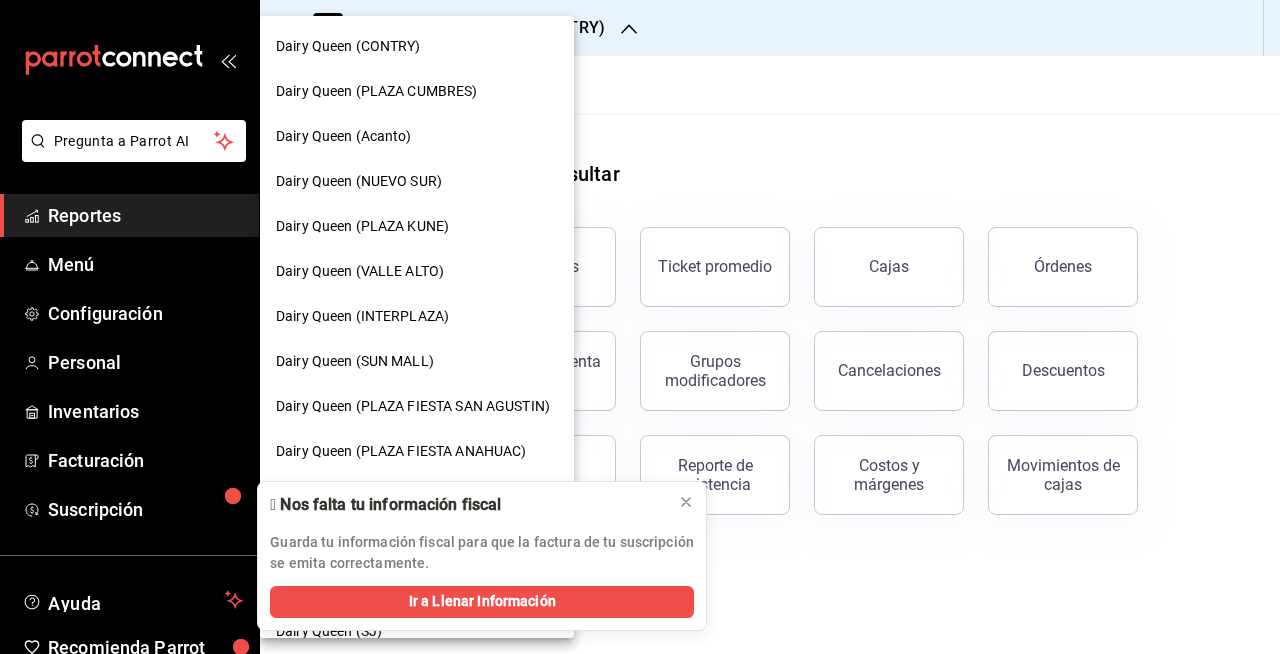 drag, startPoint x: 574, startPoint y: 177, endPoint x: 588, endPoint y: 256, distance: 80.23092 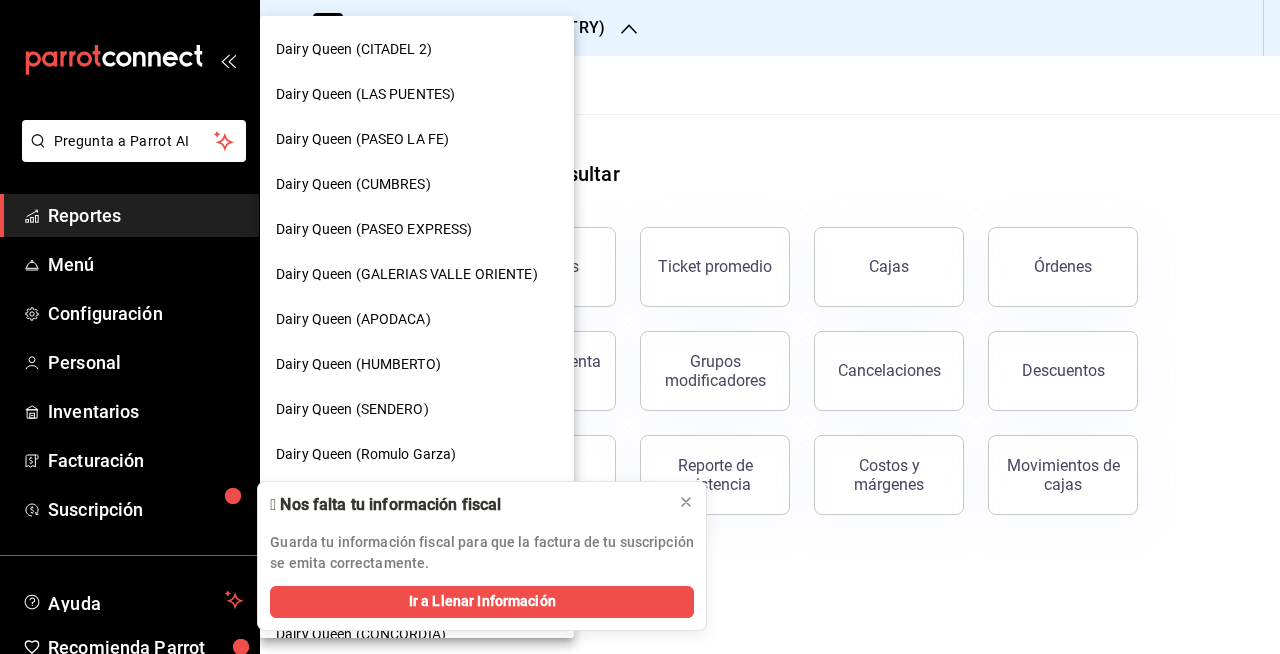 scroll, scrollTop: 789, scrollLeft: 0, axis: vertical 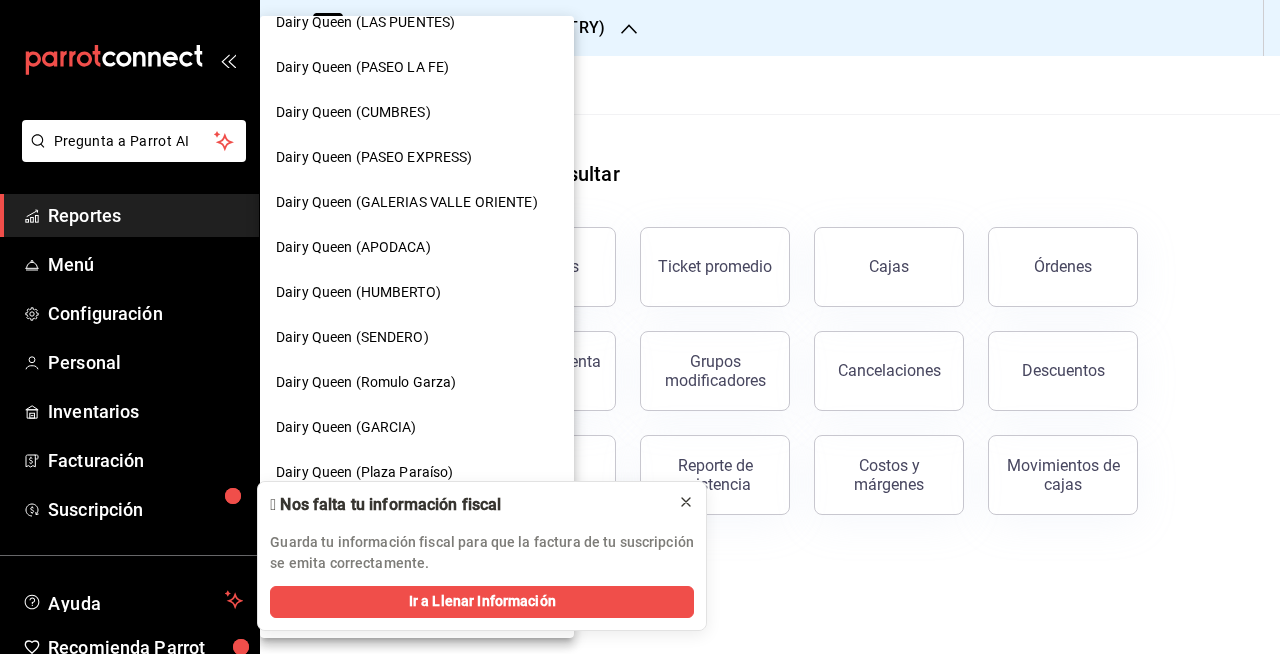 click 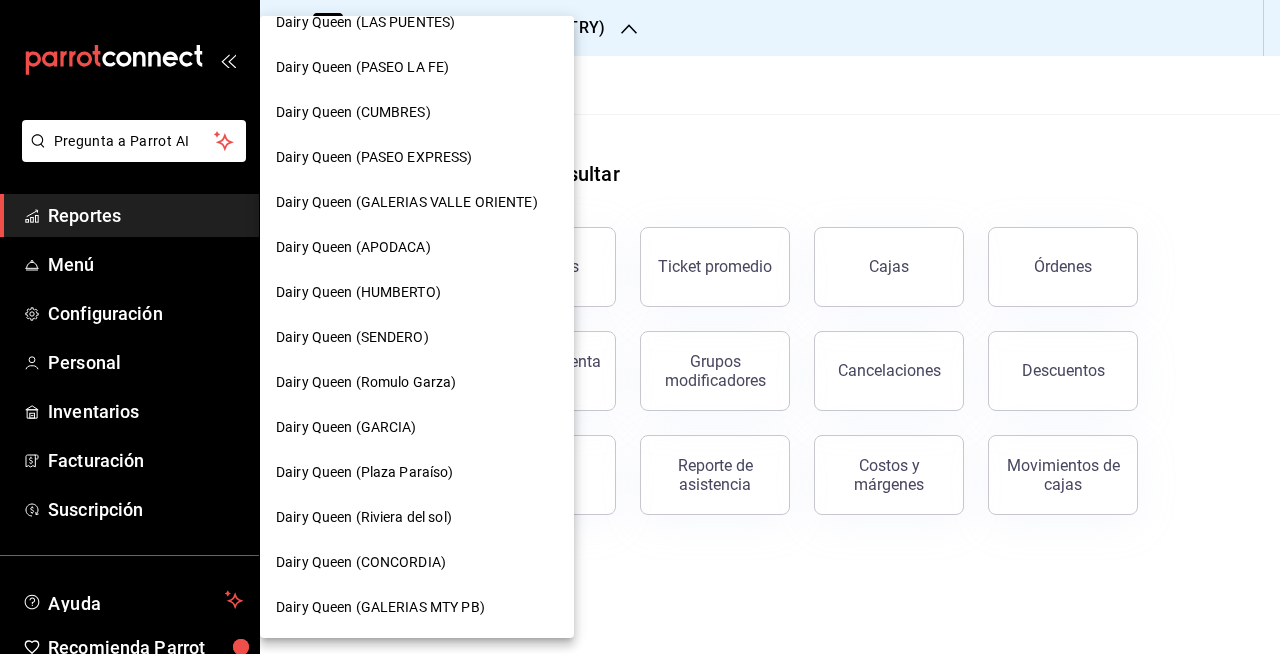 scroll, scrollTop: 0, scrollLeft: 0, axis: both 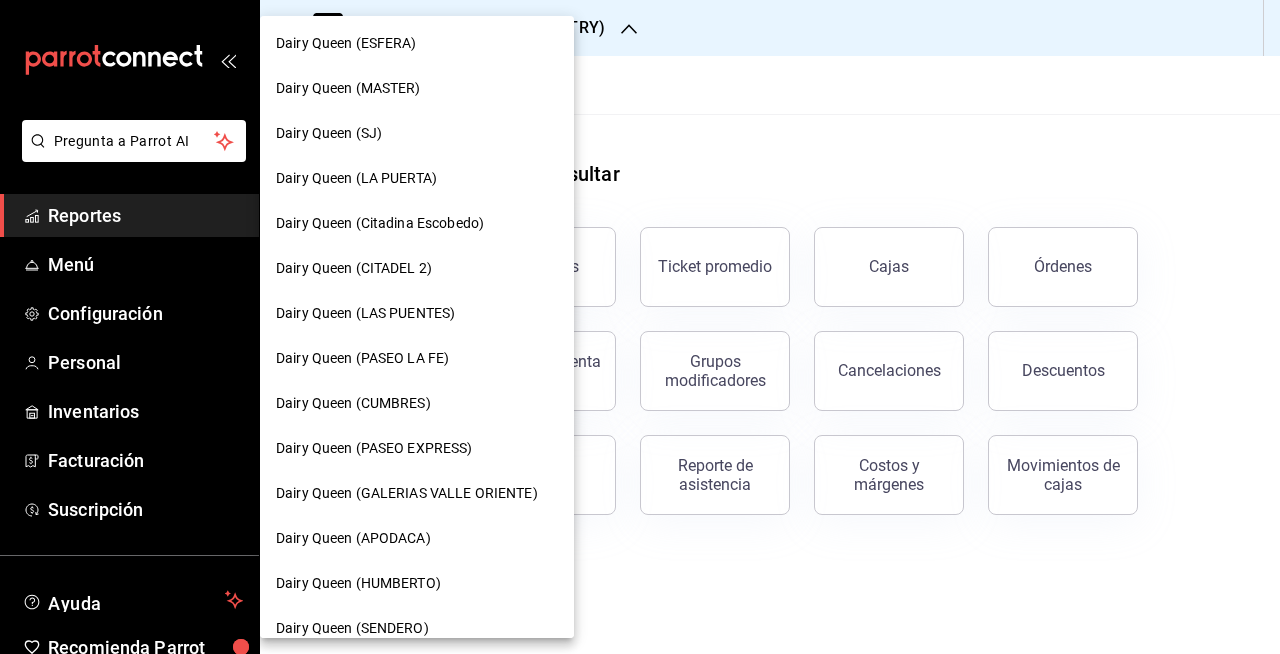 click on "Dairy Queen (GALERIAS VALLE ORIENTE)" at bounding box center (417, 493) 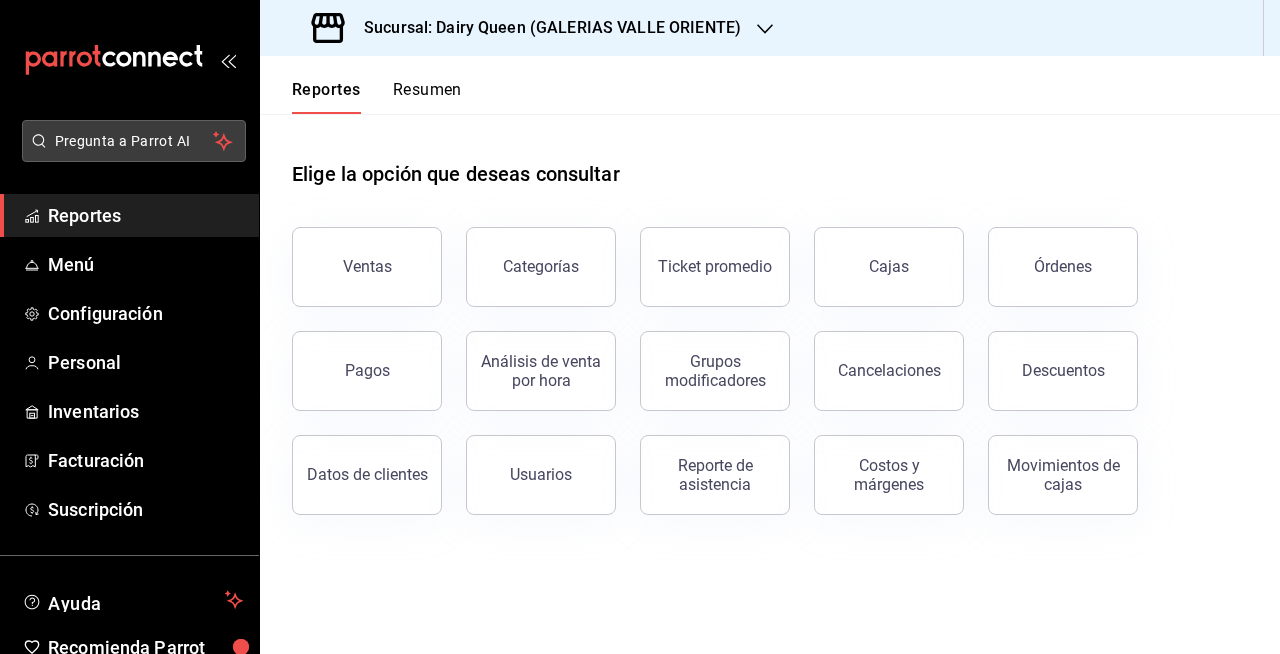 click on "Pregunta a Parrot AI" at bounding box center (134, 141) 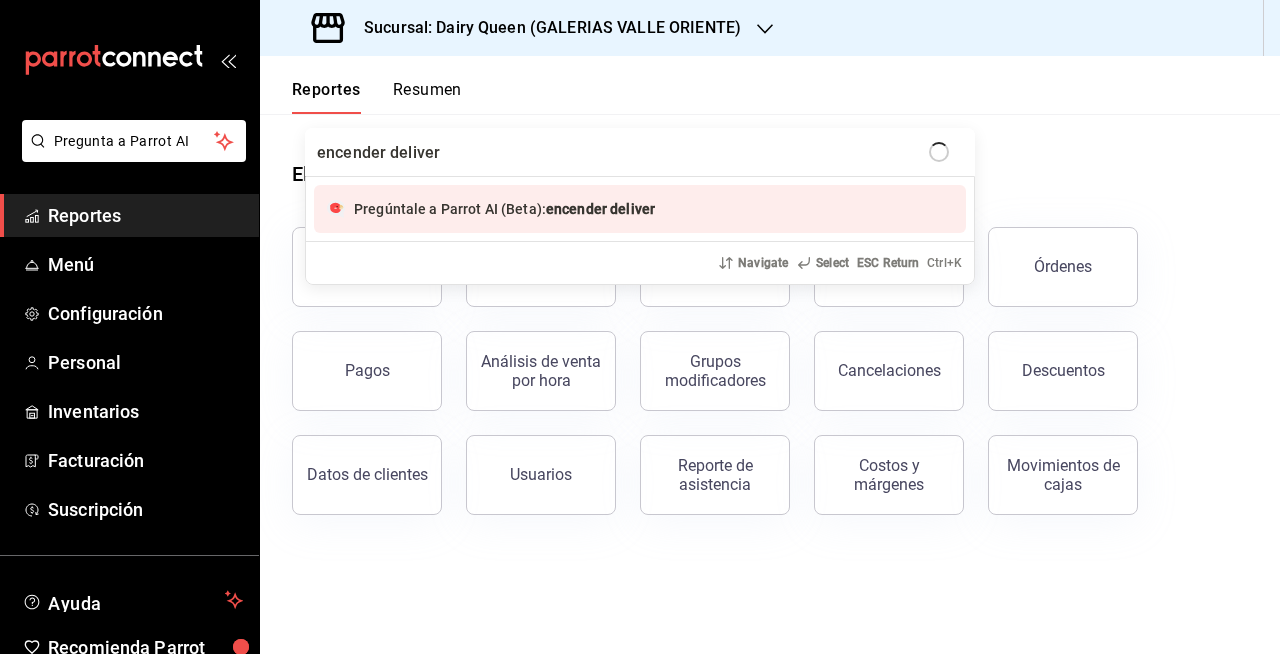 type on "encender delivery" 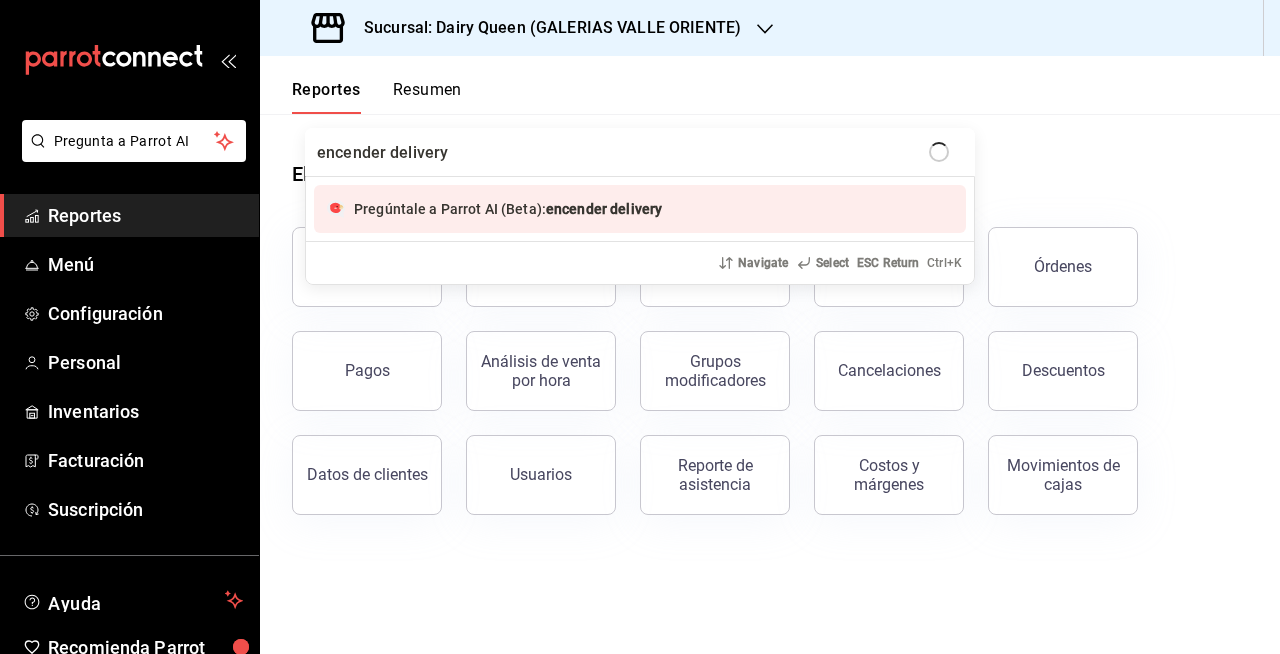 type 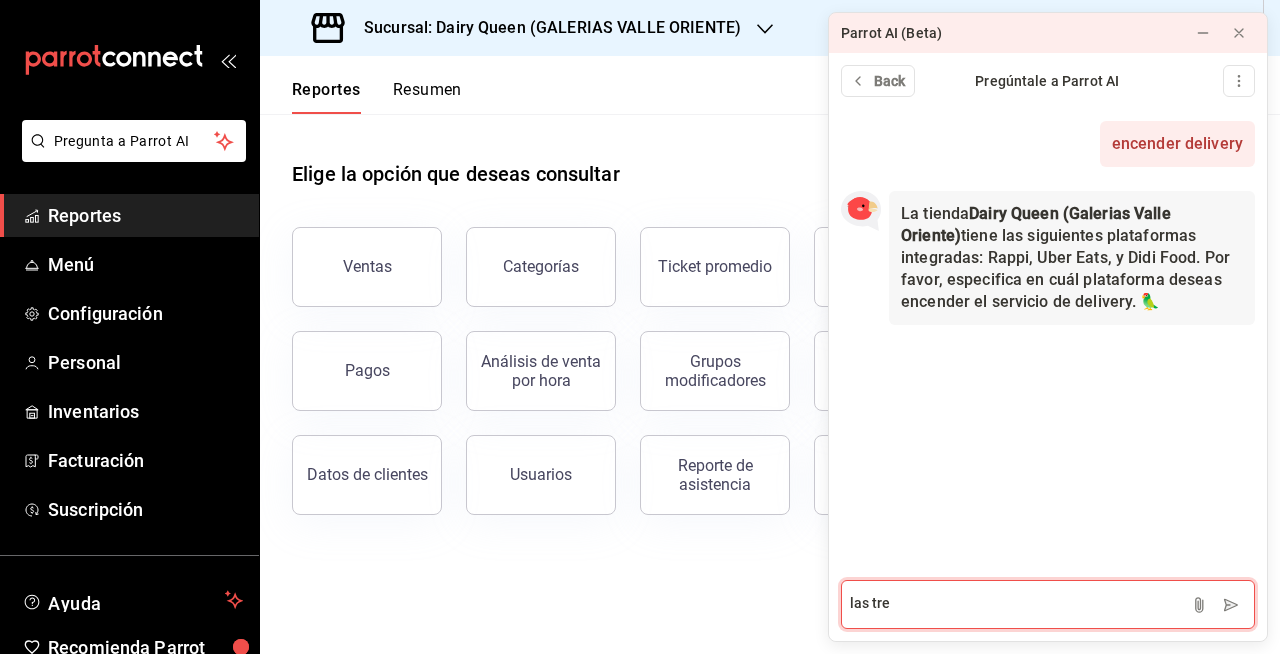 type on "las tres" 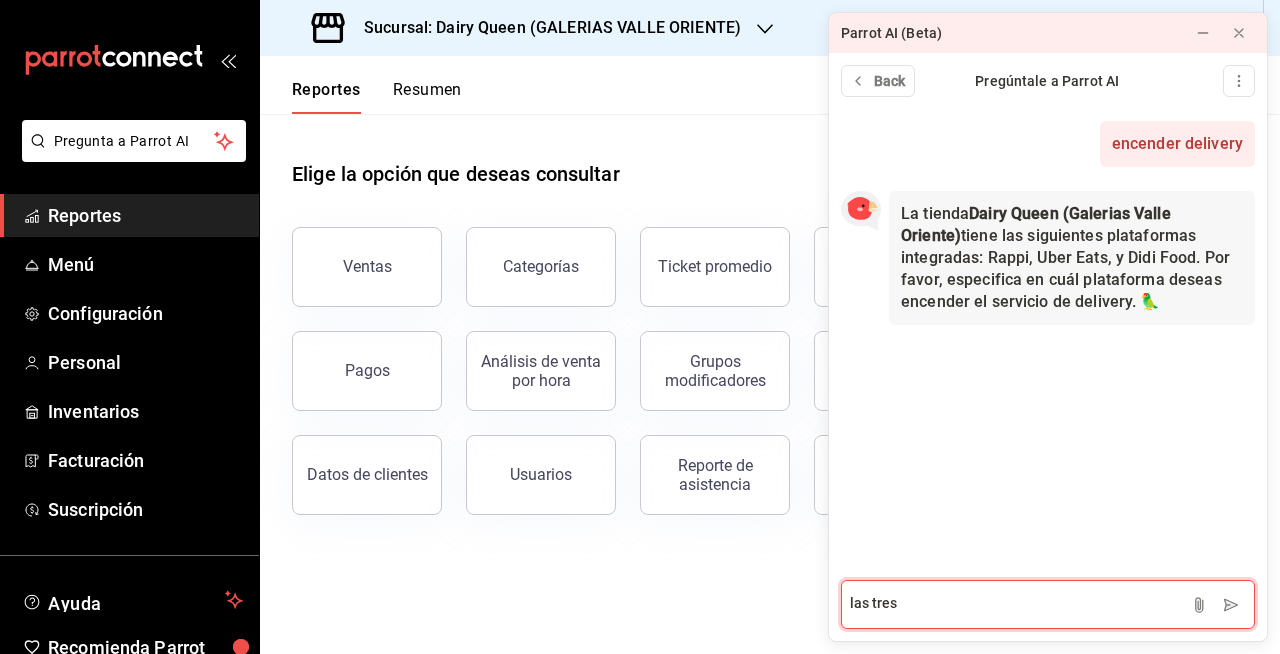 type 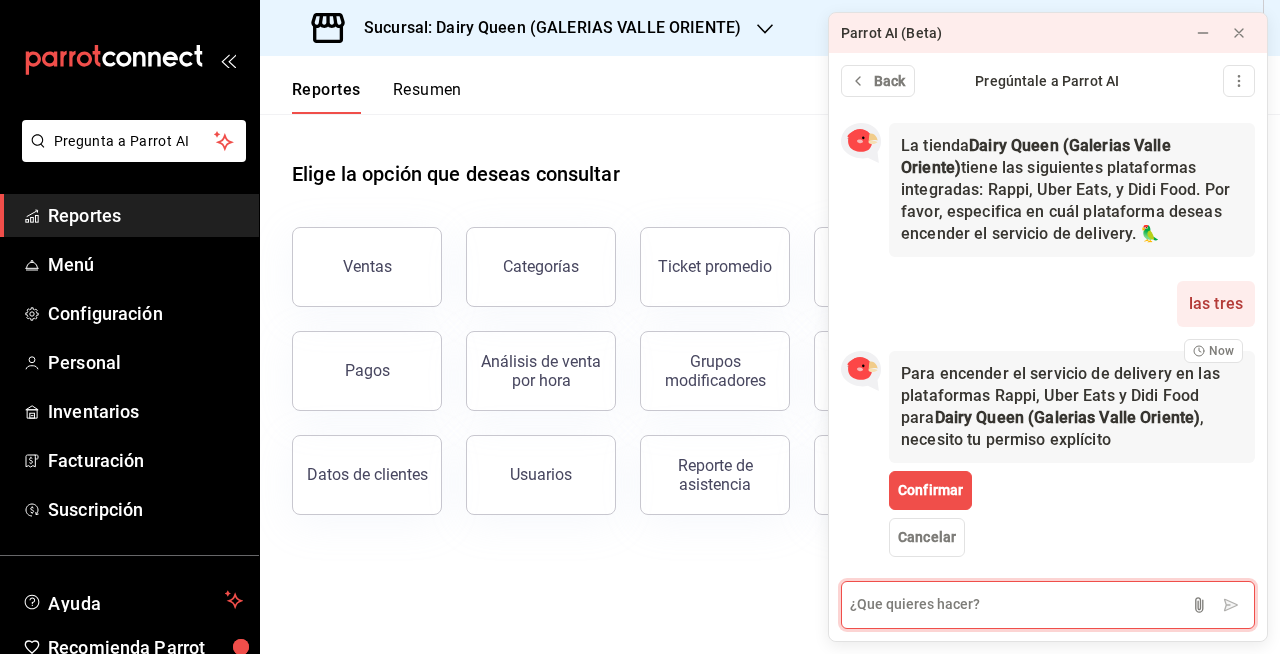 scroll, scrollTop: 95, scrollLeft: 0, axis: vertical 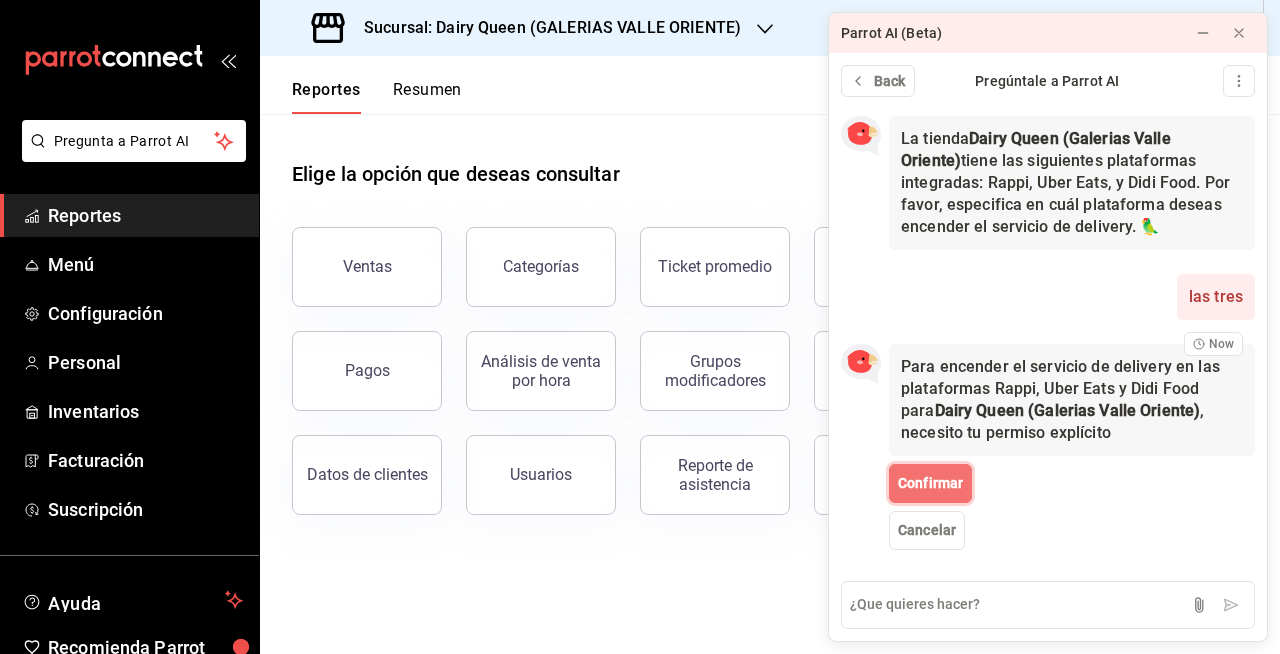 click on "Confirmar" at bounding box center [930, 483] 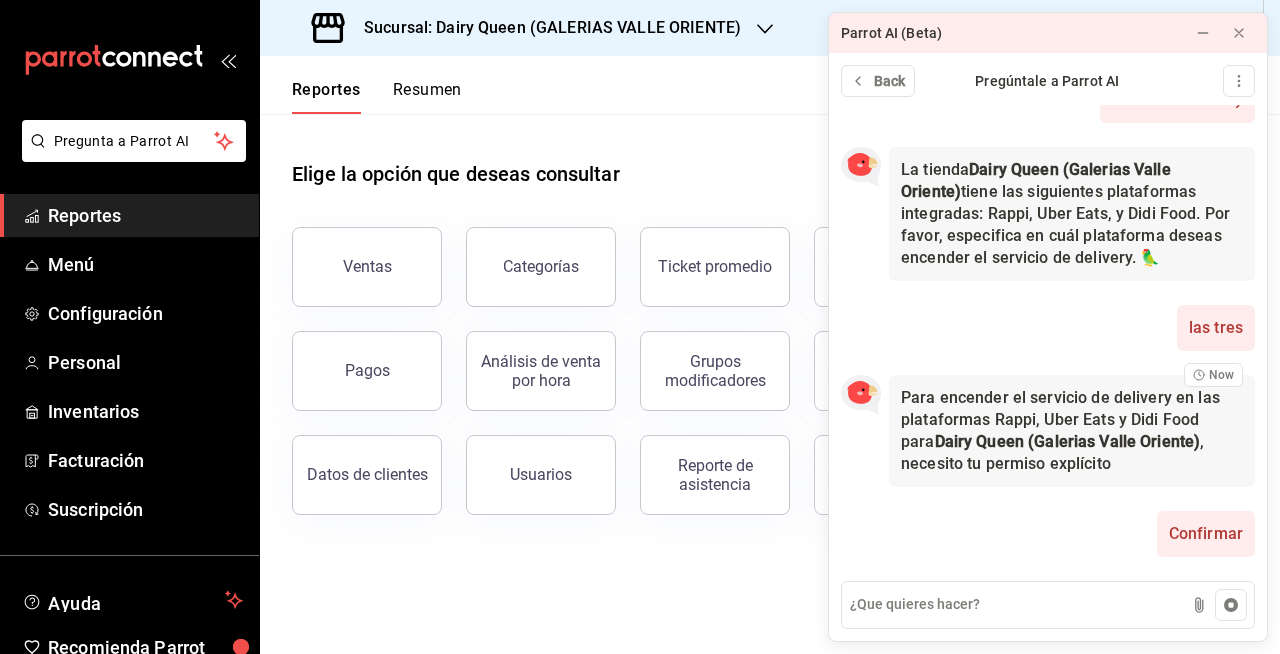 scroll, scrollTop: 65, scrollLeft: 0, axis: vertical 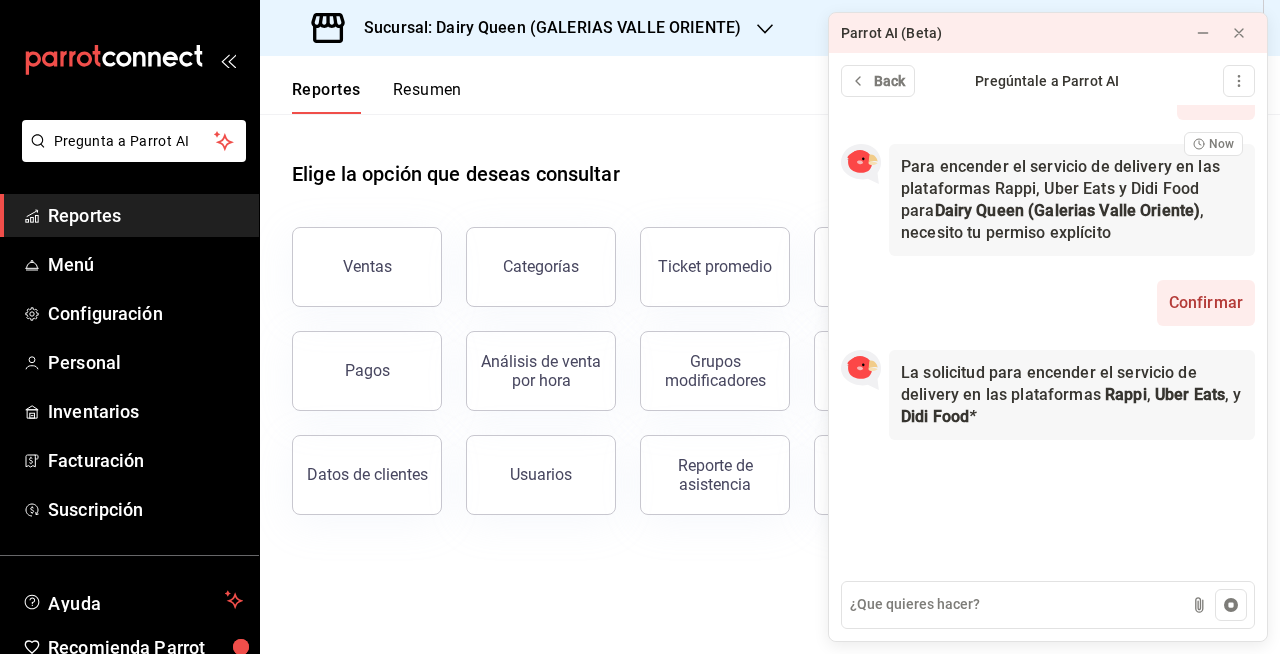 click on "L a   s o l i c i t u d   p a r a   e n c e n d e r   e l   s e r v i c i o   d e   d e l i v e r y   e n   l a s   p l a t a f o r m a s   R a p p i ,   U b e r   E a t s ,   y   D i d i   F o o d * La solicitud para encender el servicio de delivery en las plataformas  Rappi ,  Uber Eats , y  Didi Food *" at bounding box center [1072, 450] 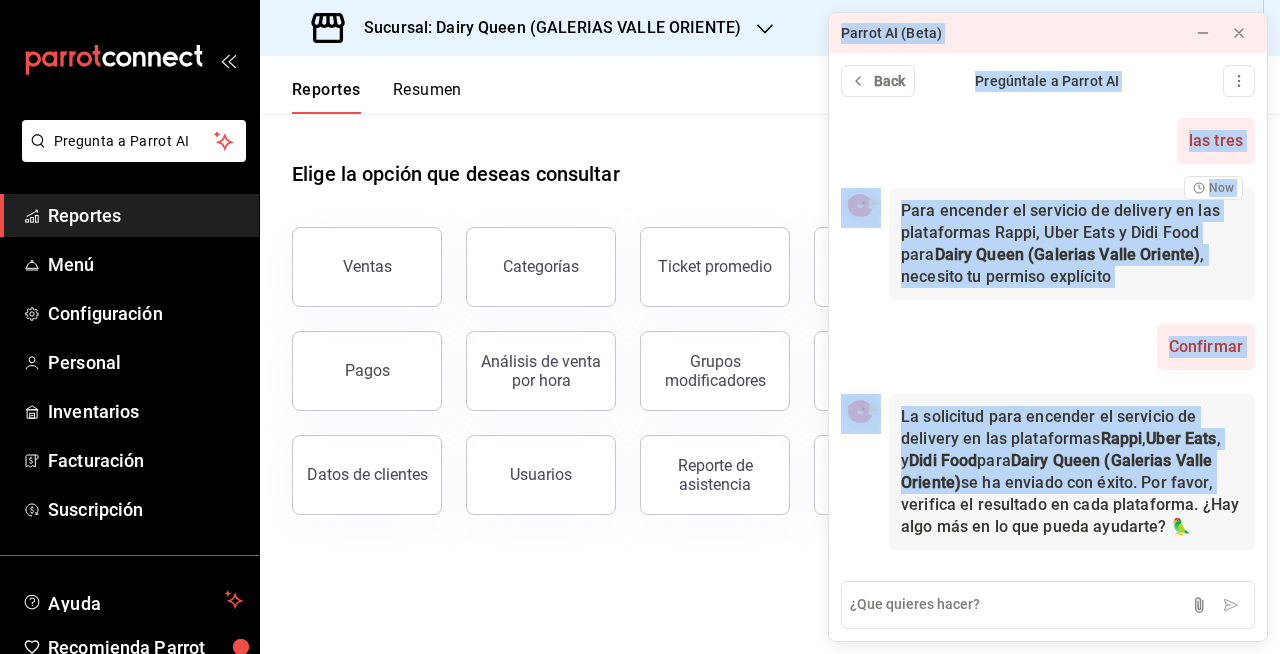 drag, startPoint x: 1273, startPoint y: 409, endPoint x: 1261, endPoint y: 476, distance: 68.06615 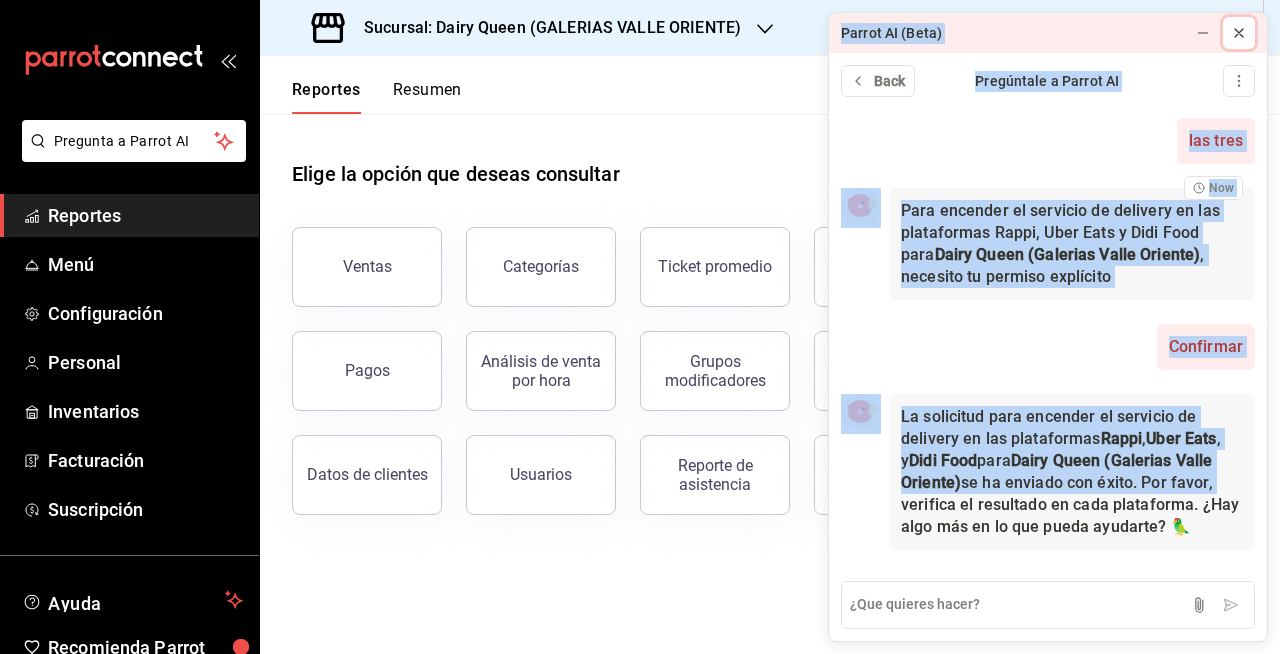 click 